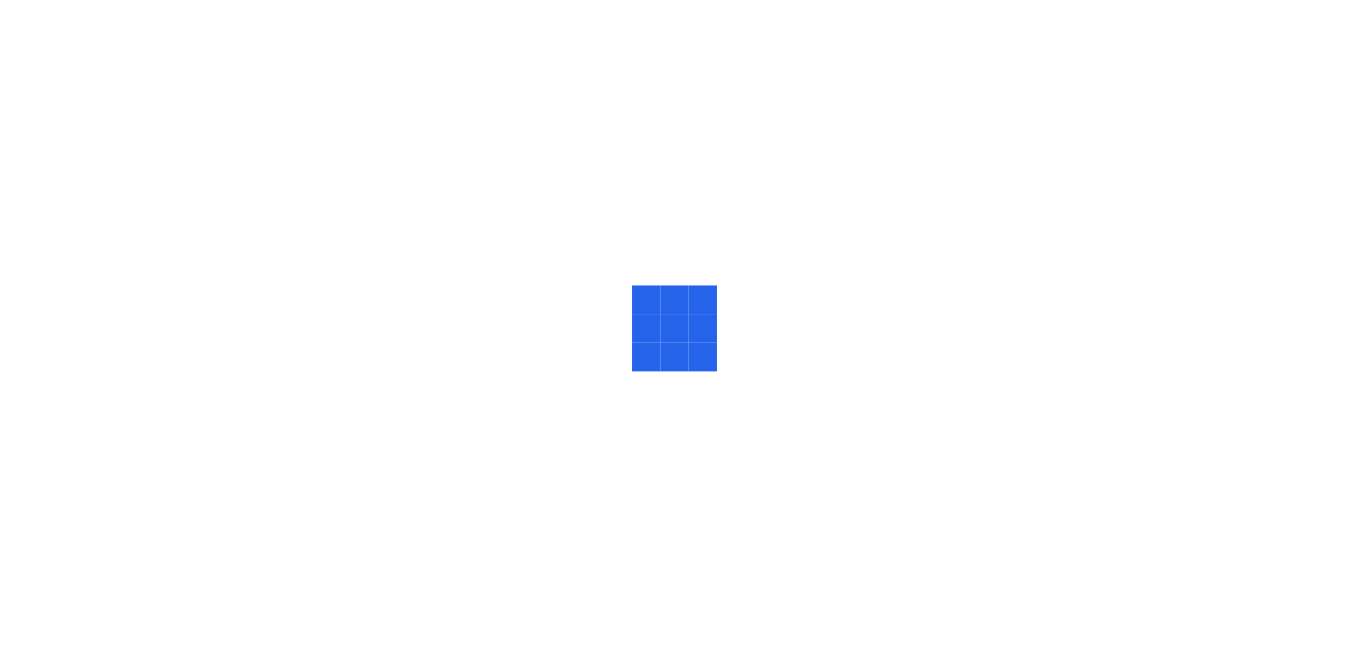 scroll, scrollTop: 0, scrollLeft: 0, axis: both 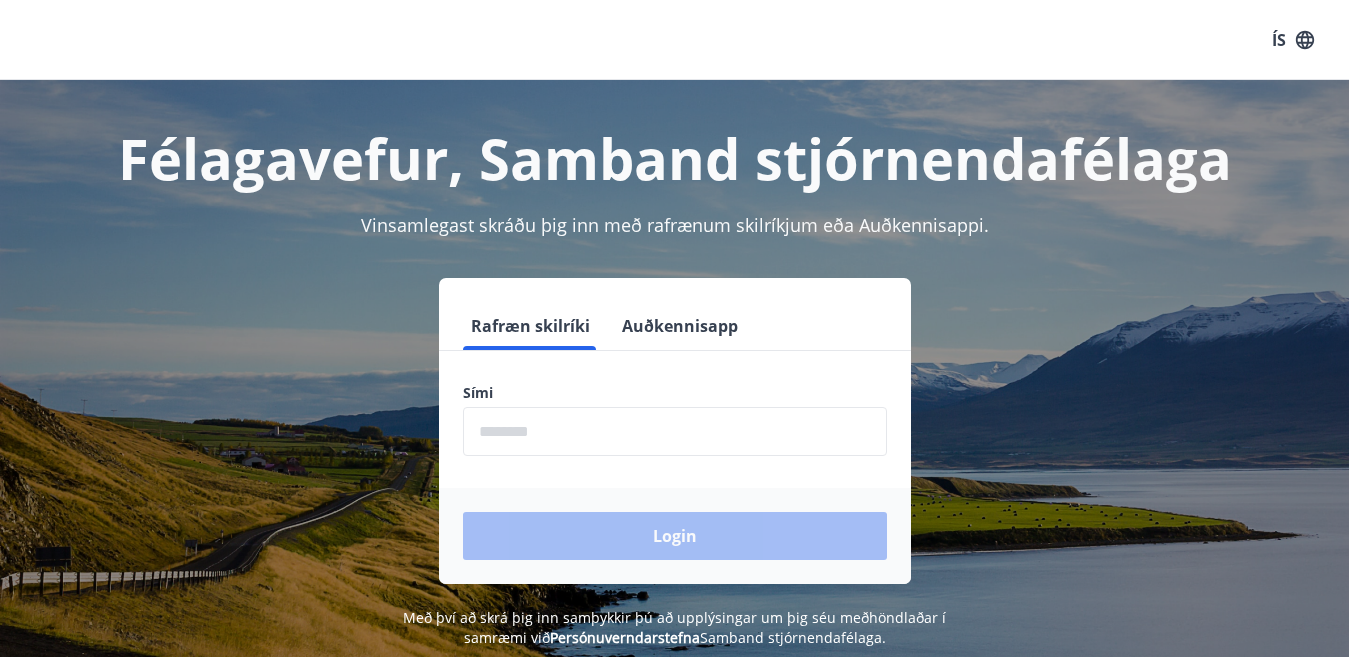 click at bounding box center [675, 431] 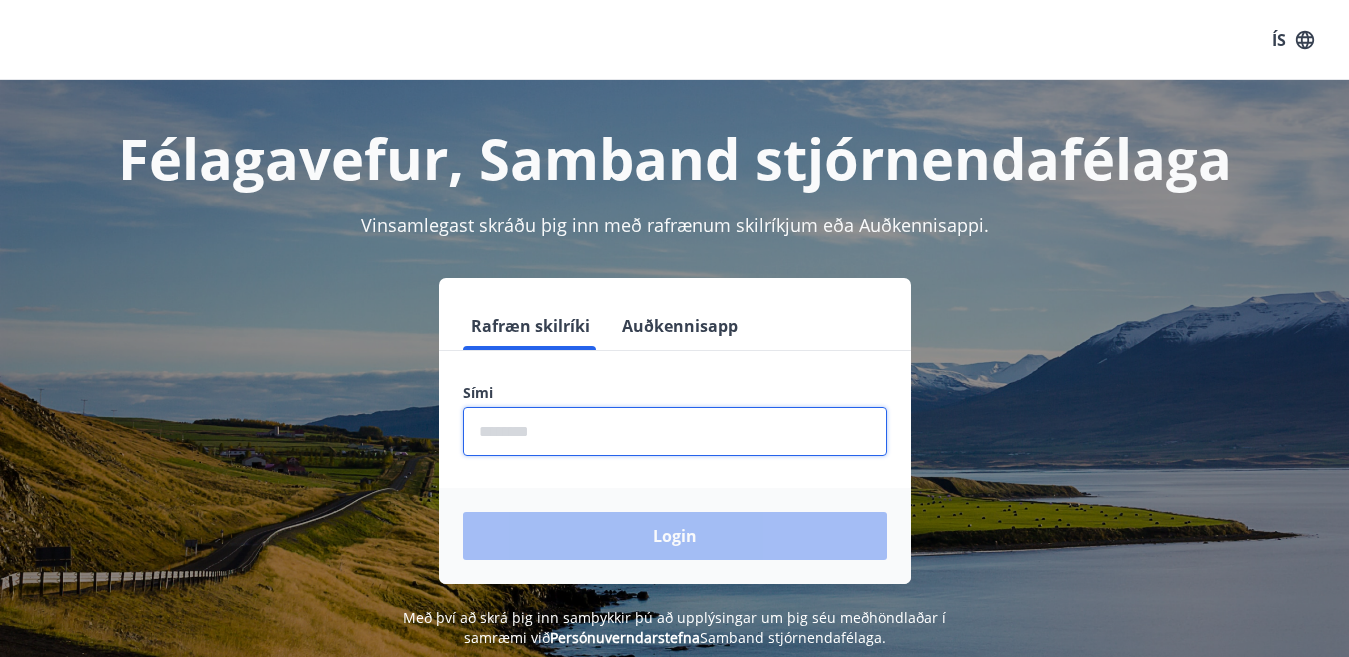 type on "********" 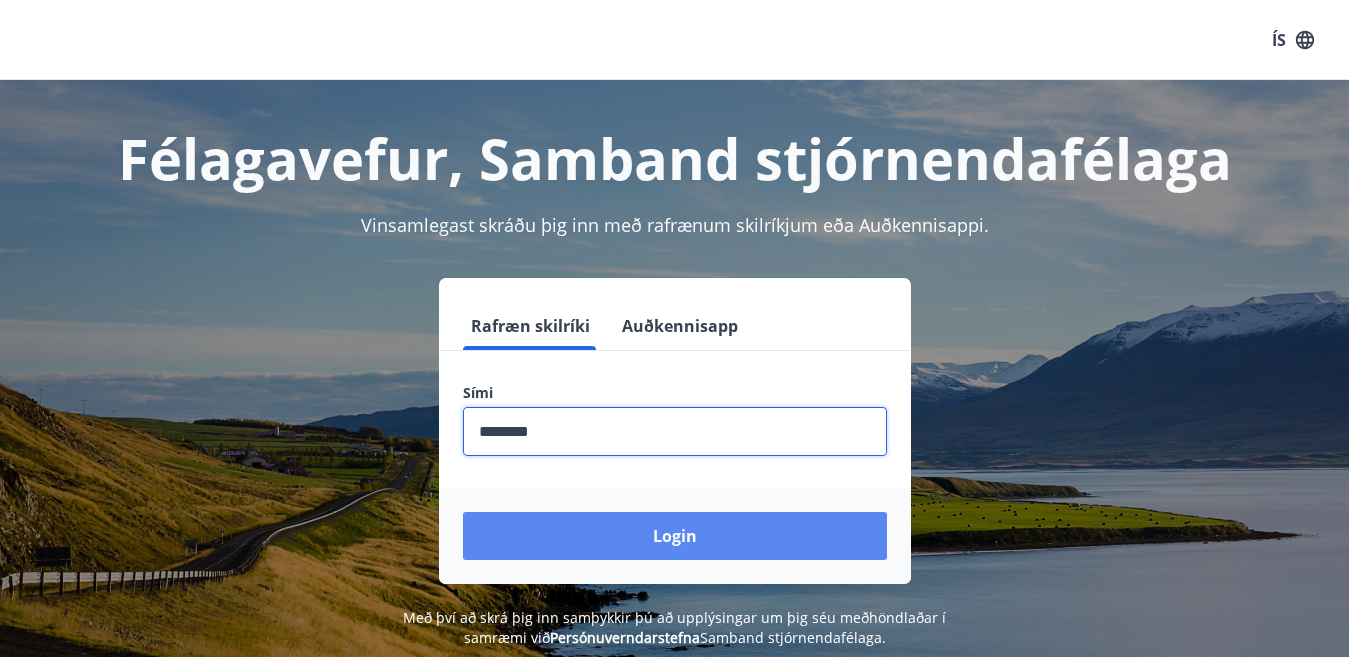 click on "Login" at bounding box center [675, 536] 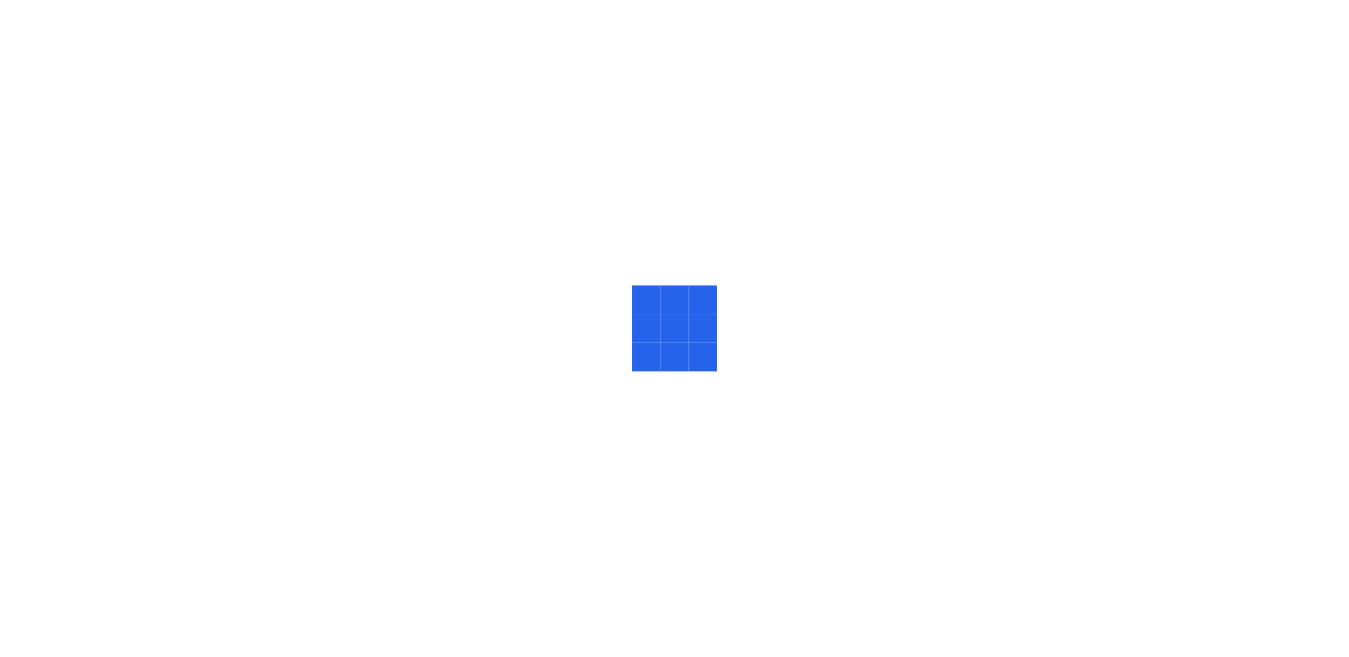 scroll, scrollTop: 0, scrollLeft: 0, axis: both 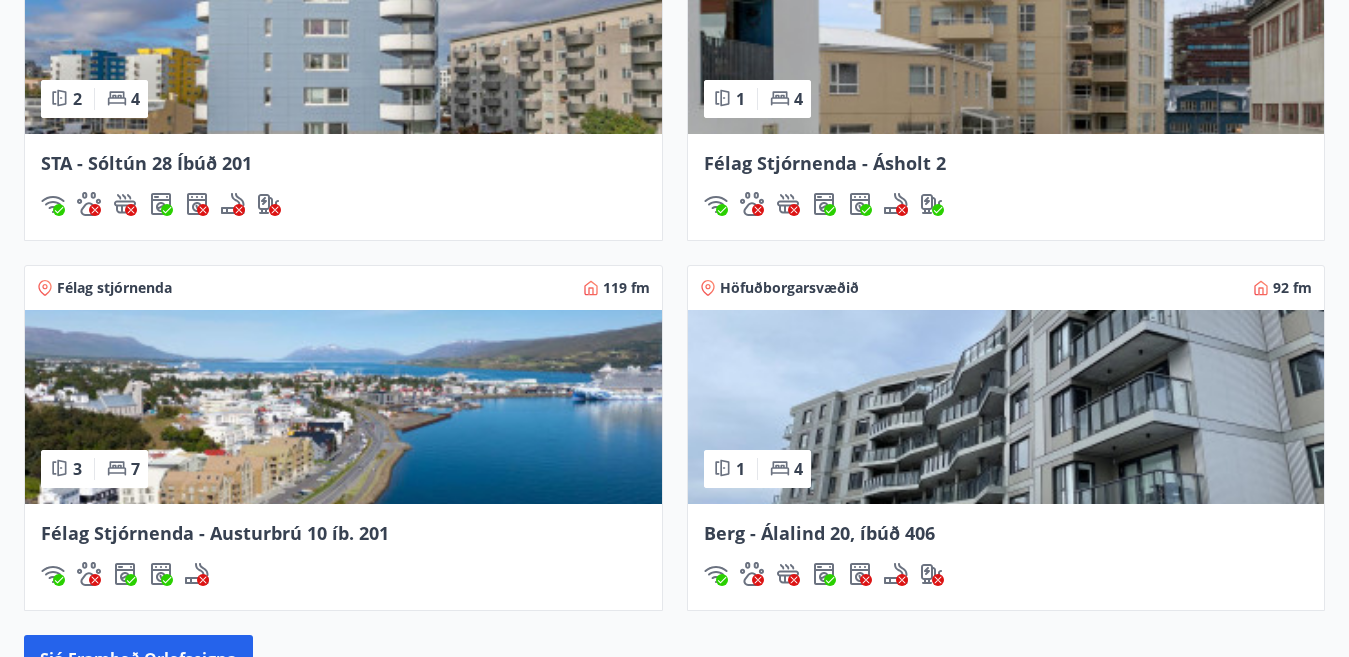 click on "Félag Stjórnenda - Ásholt 2" at bounding box center (825, 163) 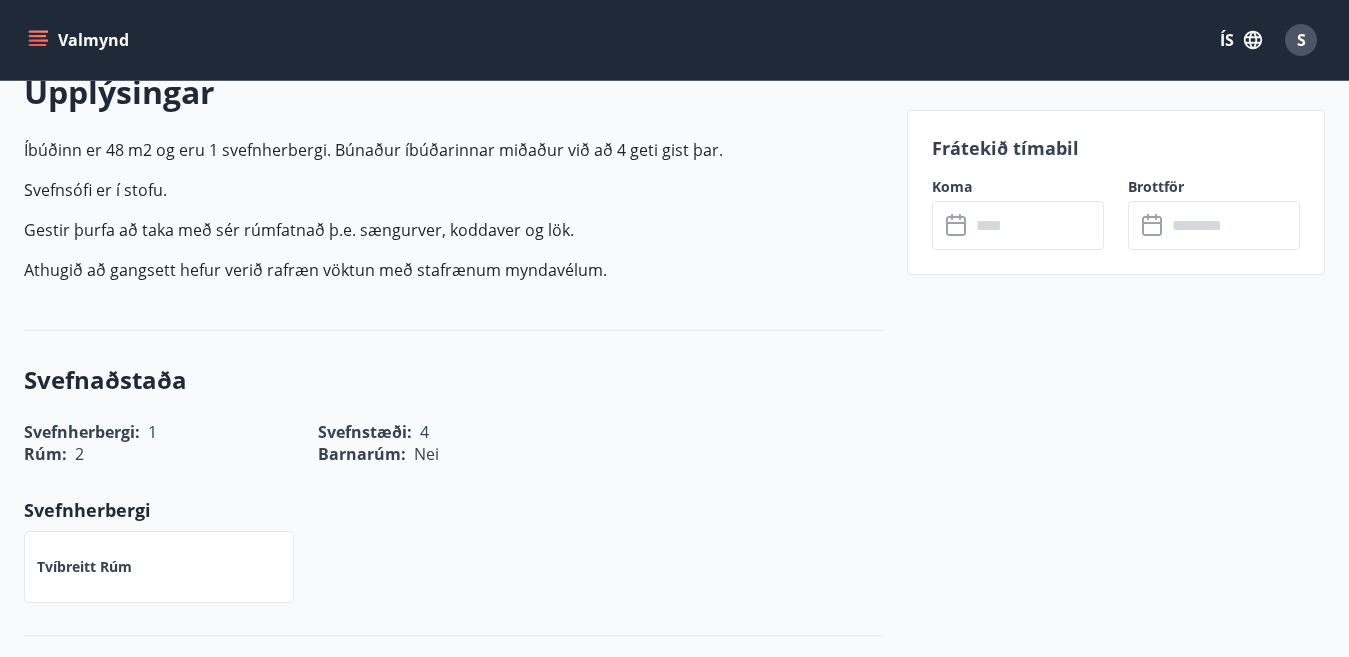 scroll, scrollTop: 600, scrollLeft: 0, axis: vertical 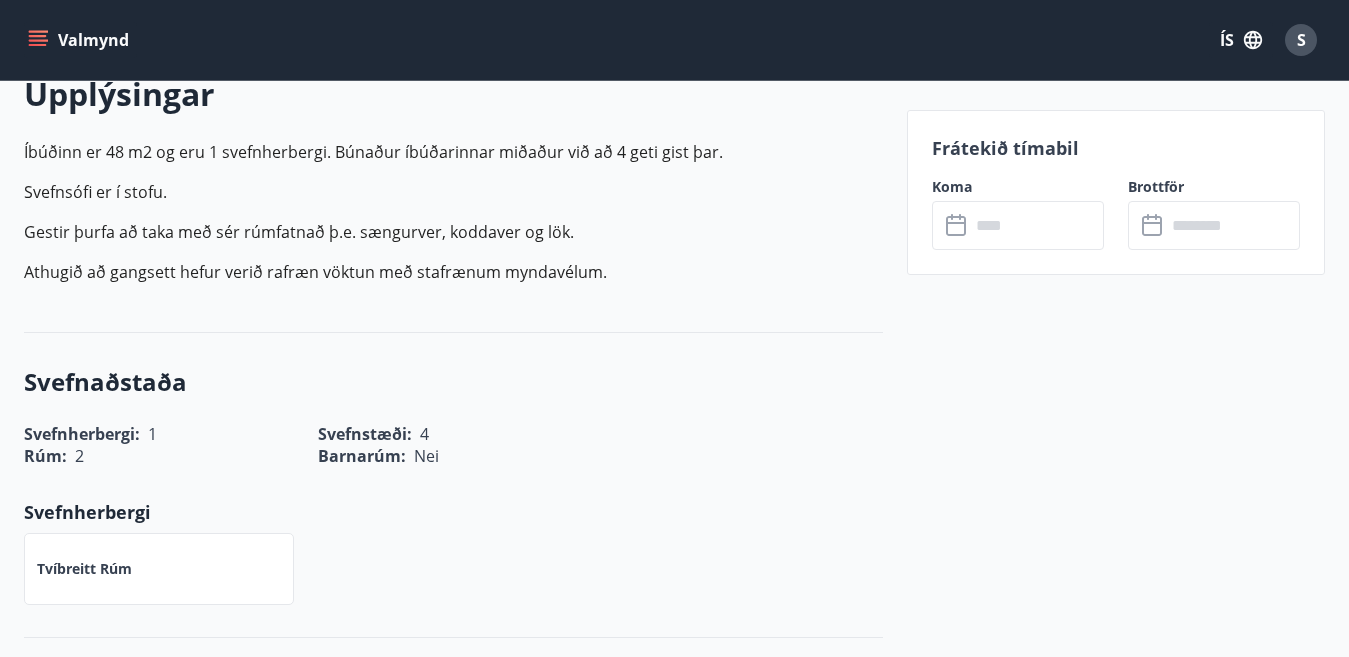 click on "Frátekið tímabil Koma ​ ​ Brottför ​ ​" at bounding box center (1116, 1514) 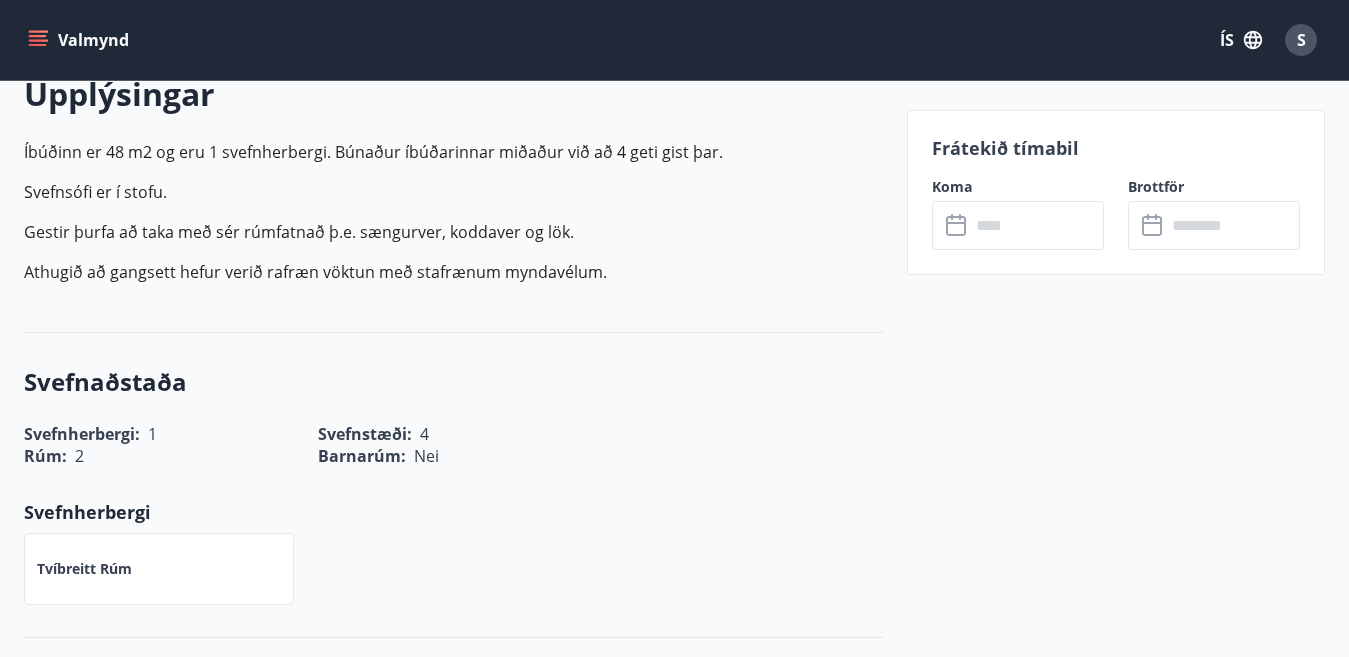 click 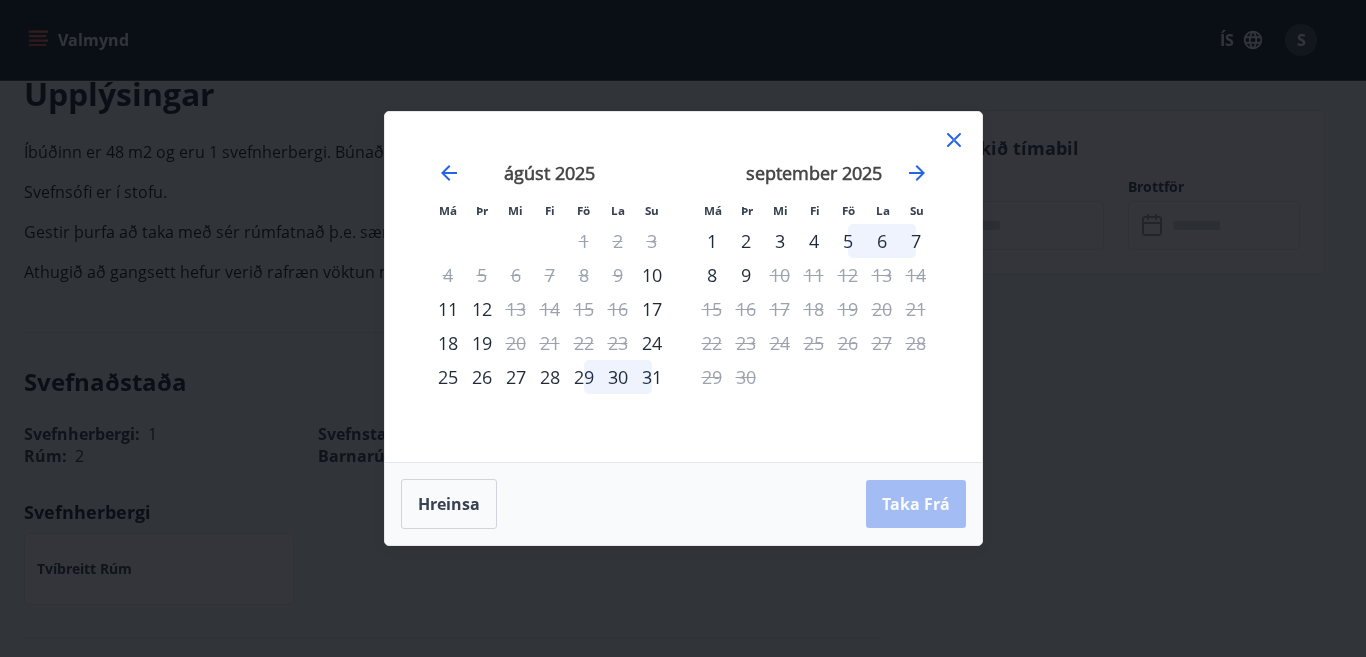 click 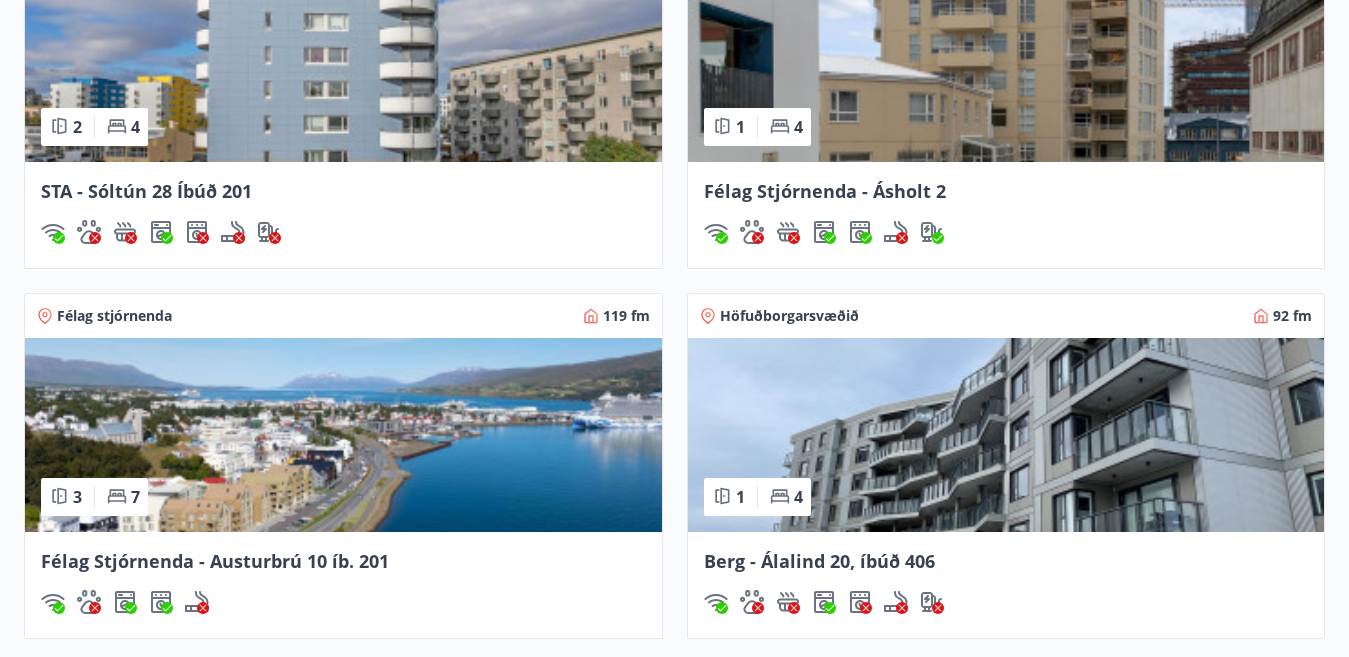 scroll, scrollTop: 1506, scrollLeft: 0, axis: vertical 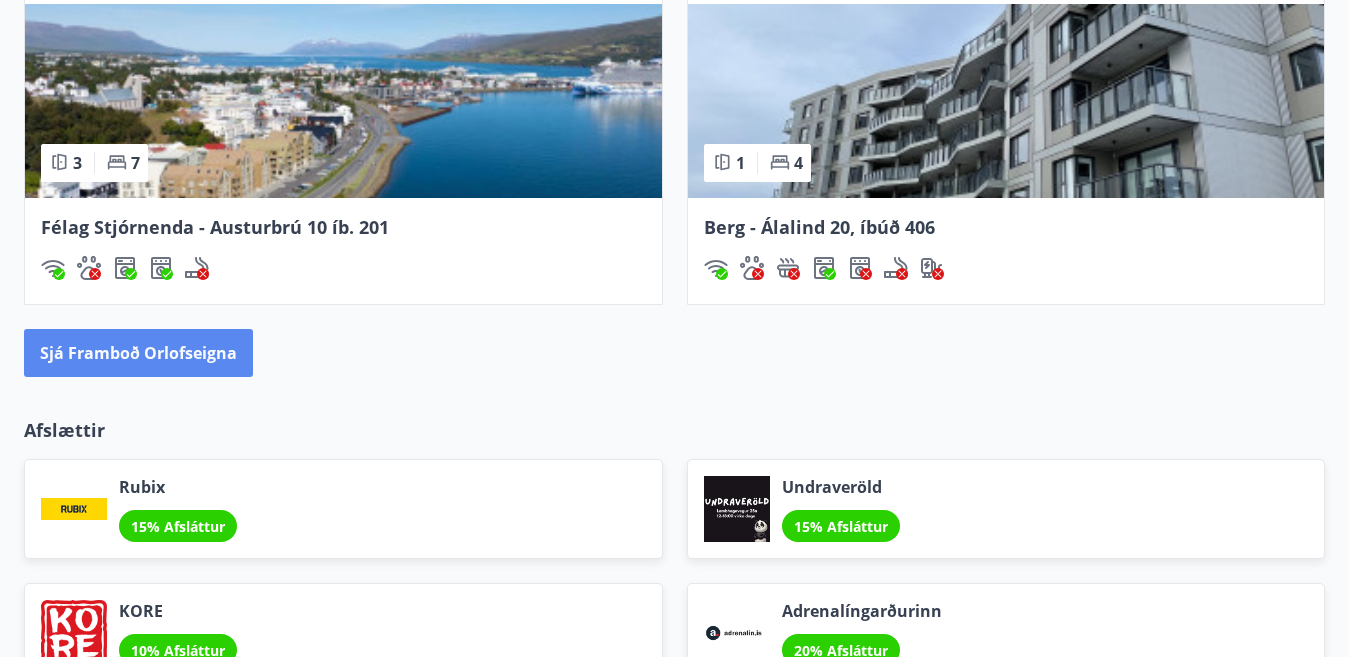 click on "Sjá framboð orlofseigna" at bounding box center (138, 353) 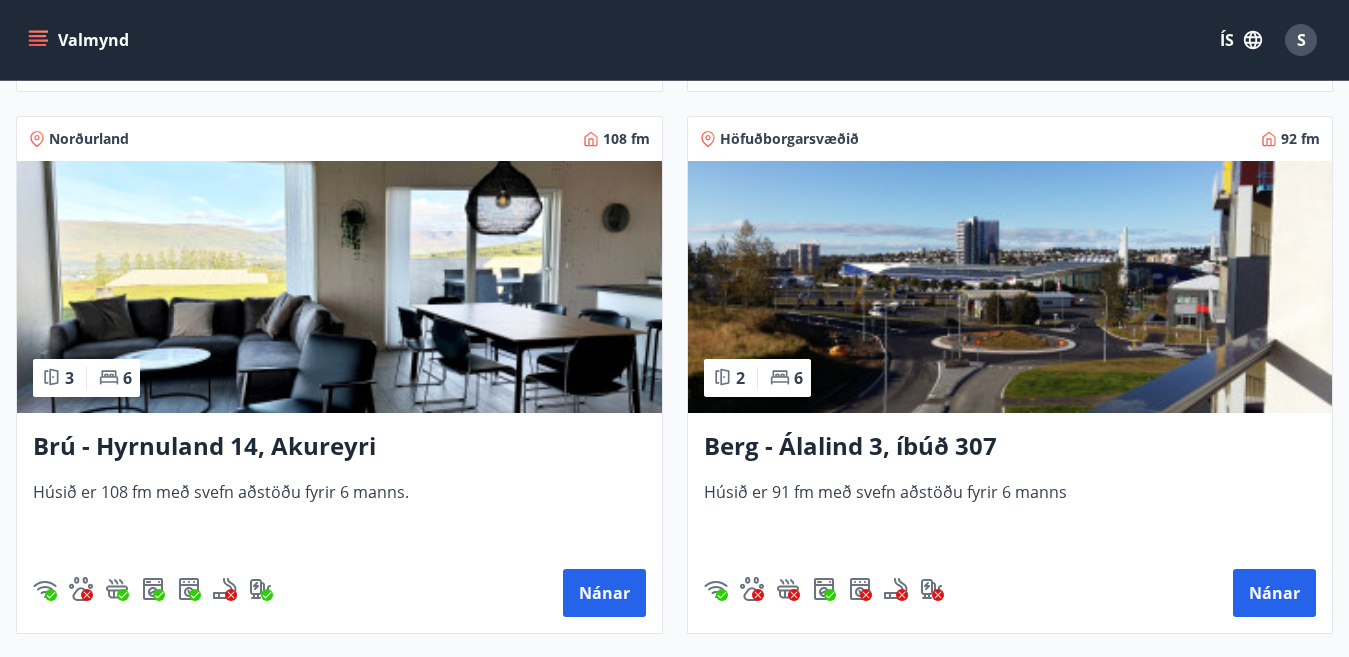scroll, scrollTop: 880, scrollLeft: 0, axis: vertical 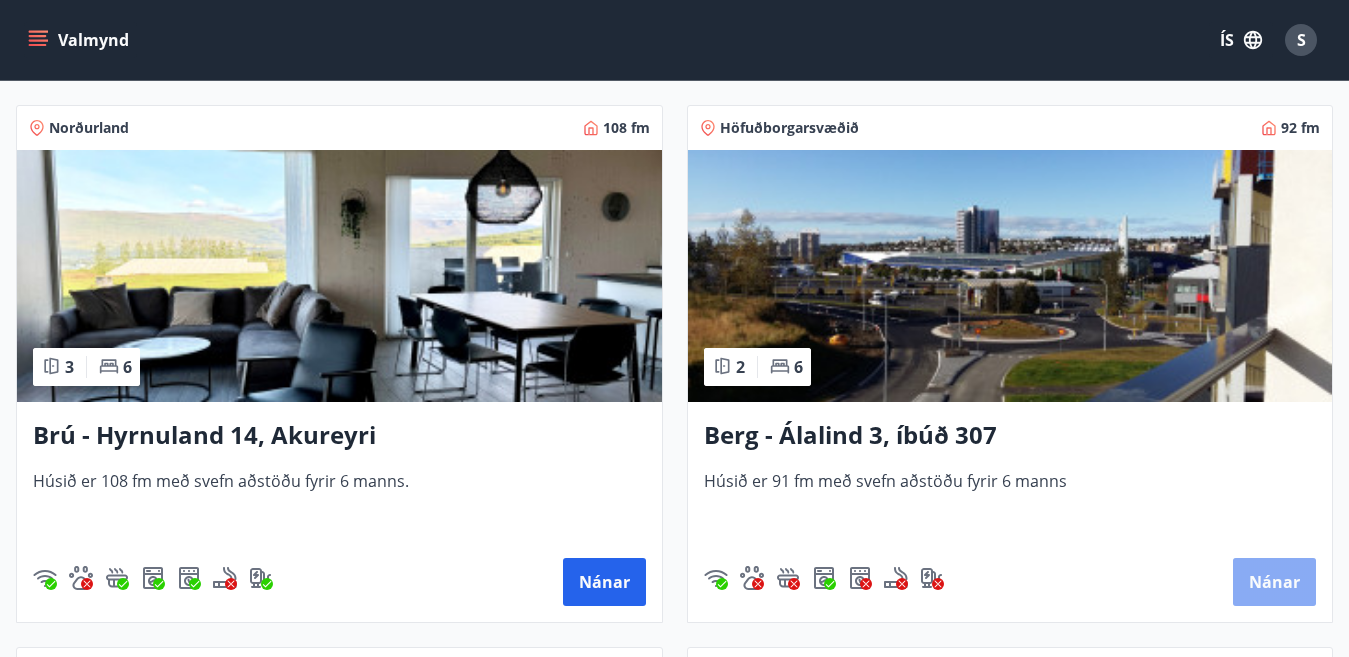 click on "Nánar" at bounding box center (1274, 582) 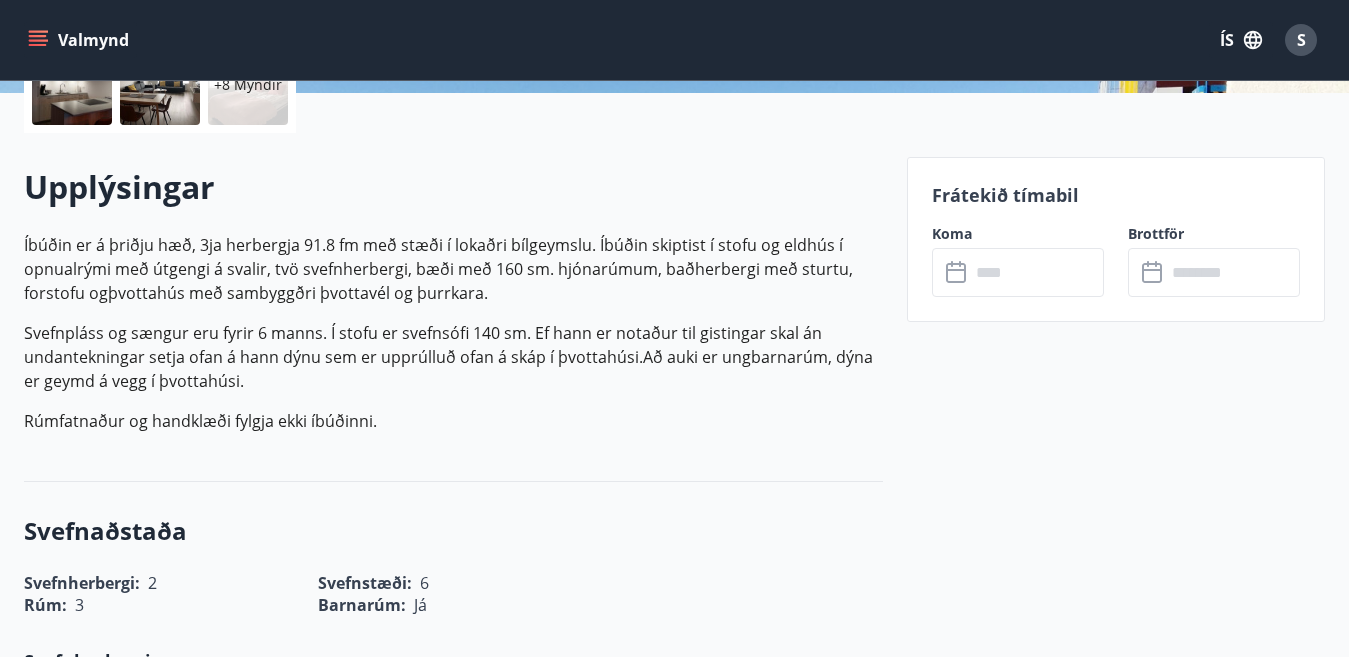 scroll, scrollTop: 520, scrollLeft: 0, axis: vertical 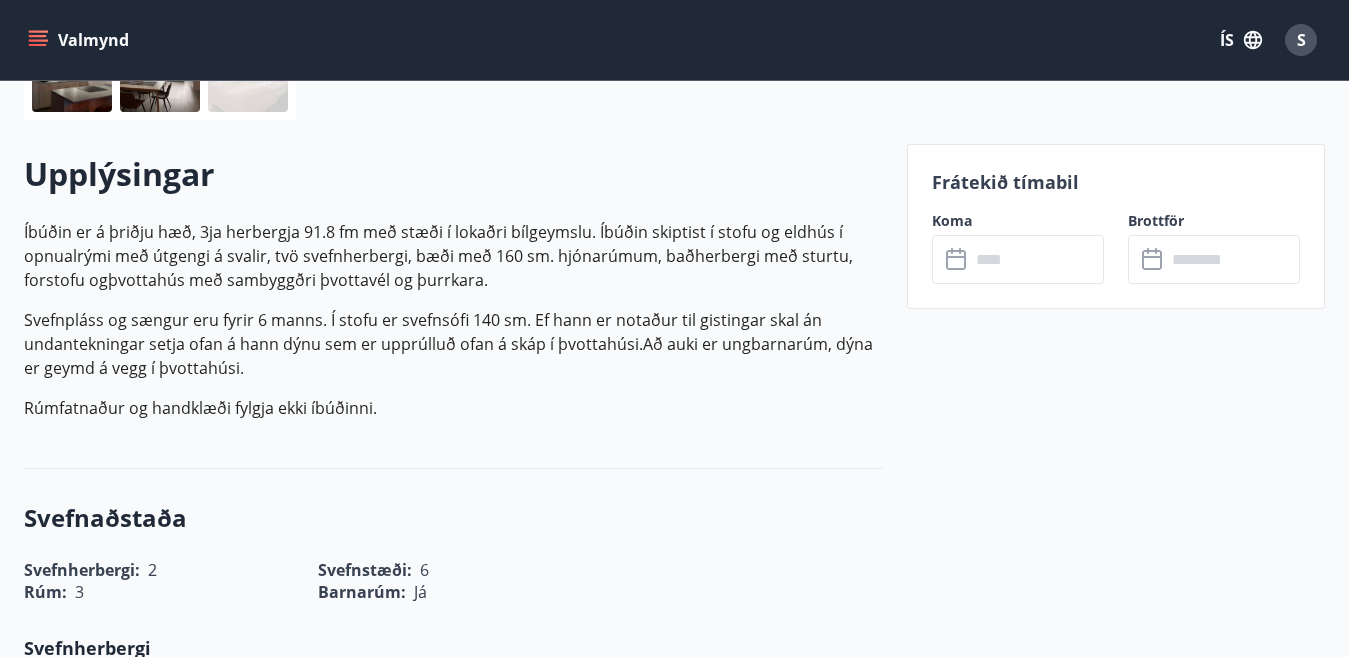 click 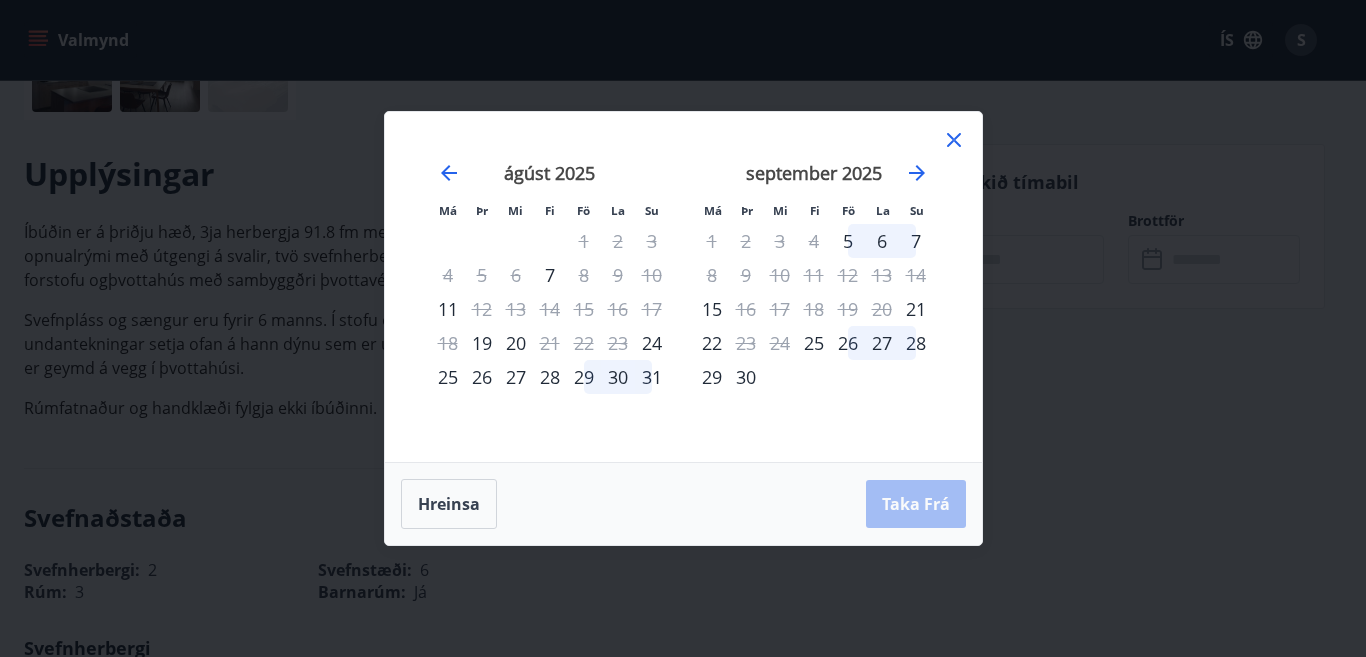 drag, startPoint x: 663, startPoint y: 360, endPoint x: 738, endPoint y: 391, distance: 81.154175 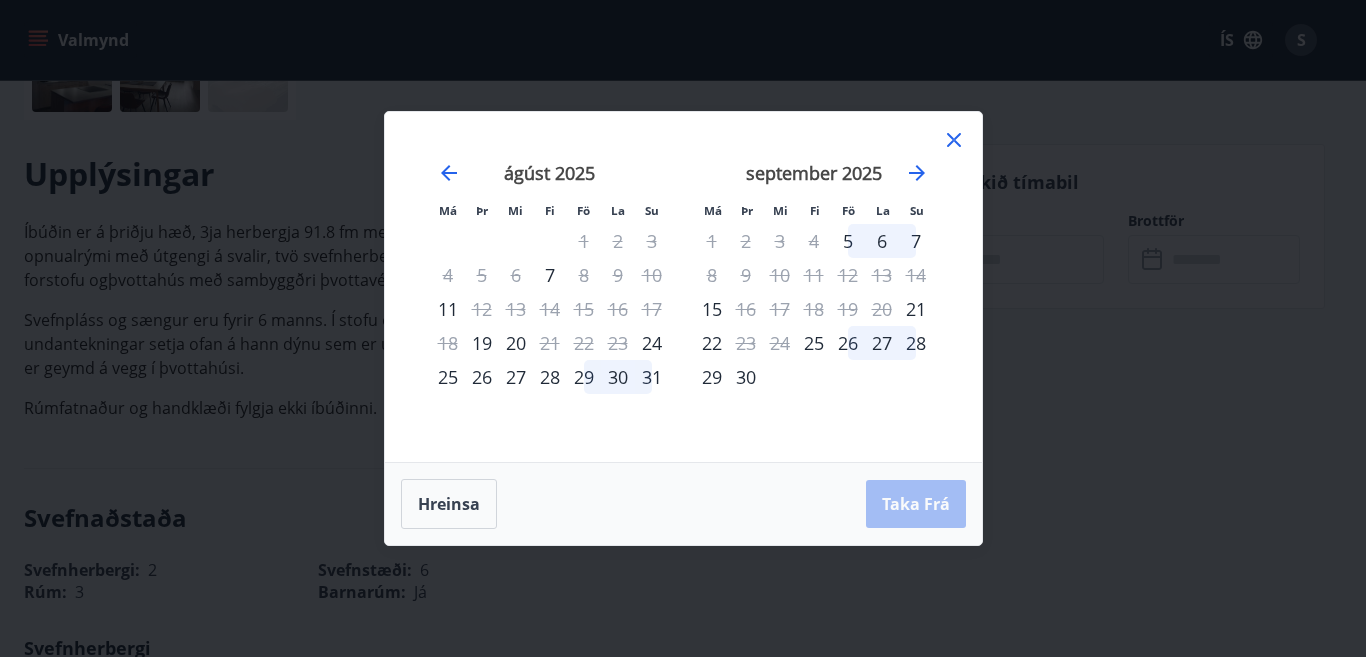 click on "júlí 2025 1 2 3 4 5 6 7 8 9 10 11 12 13 14 15 16 17 18 19 20 21 22 23 24 25 26 27 28 29 30 31 ágúst 2025 1 2 3 4 5 6 7 8 9 10 11 12 13 14 15 16 17 18 19 20 21 22 23 24 25 26 27 28 29 30 31 september 2025 1 2 3 4 5 6 7 8 9 10 11 12 13 14 15 16 17 18 19 20 21 22 23 24 25 26 27 28 29 30 október 2025 1 2 3 4 5 6 7 8 9 10 11 12 13 14 15 16 17 18 19 20 21 22 23 24 25 26 27 28 29 30 31" at bounding box center (948, 300) 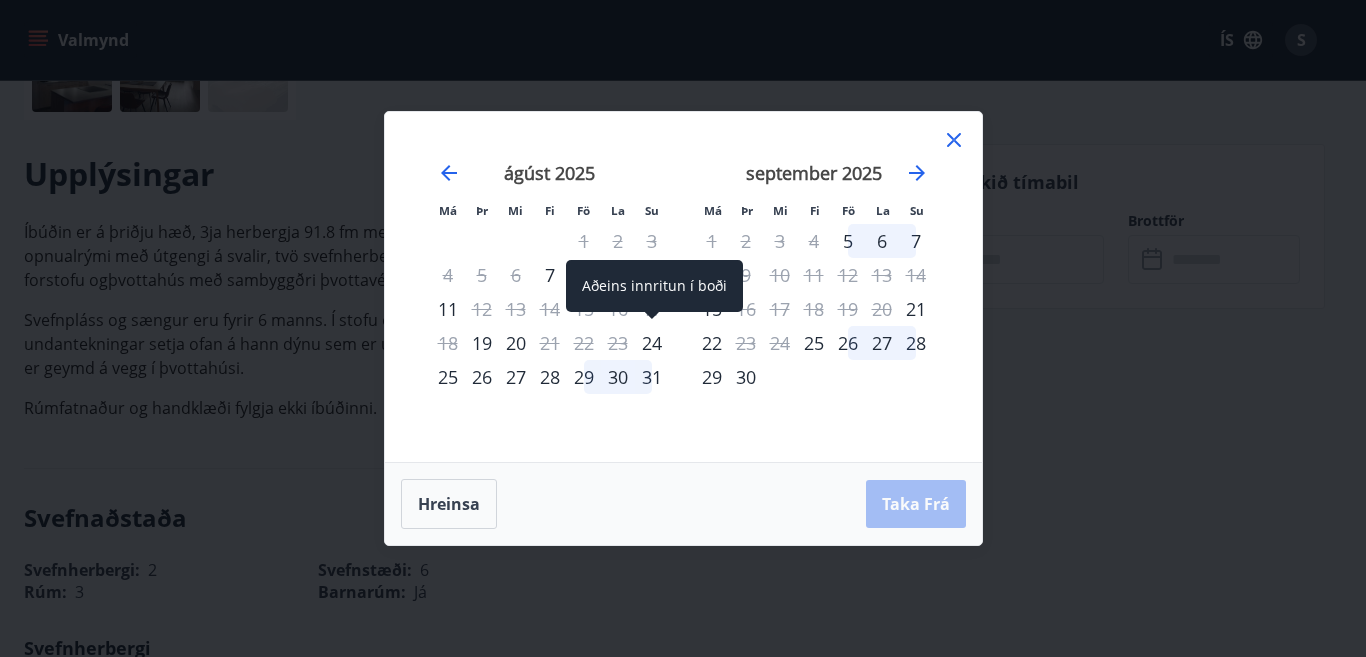 click on "24" at bounding box center (652, 343) 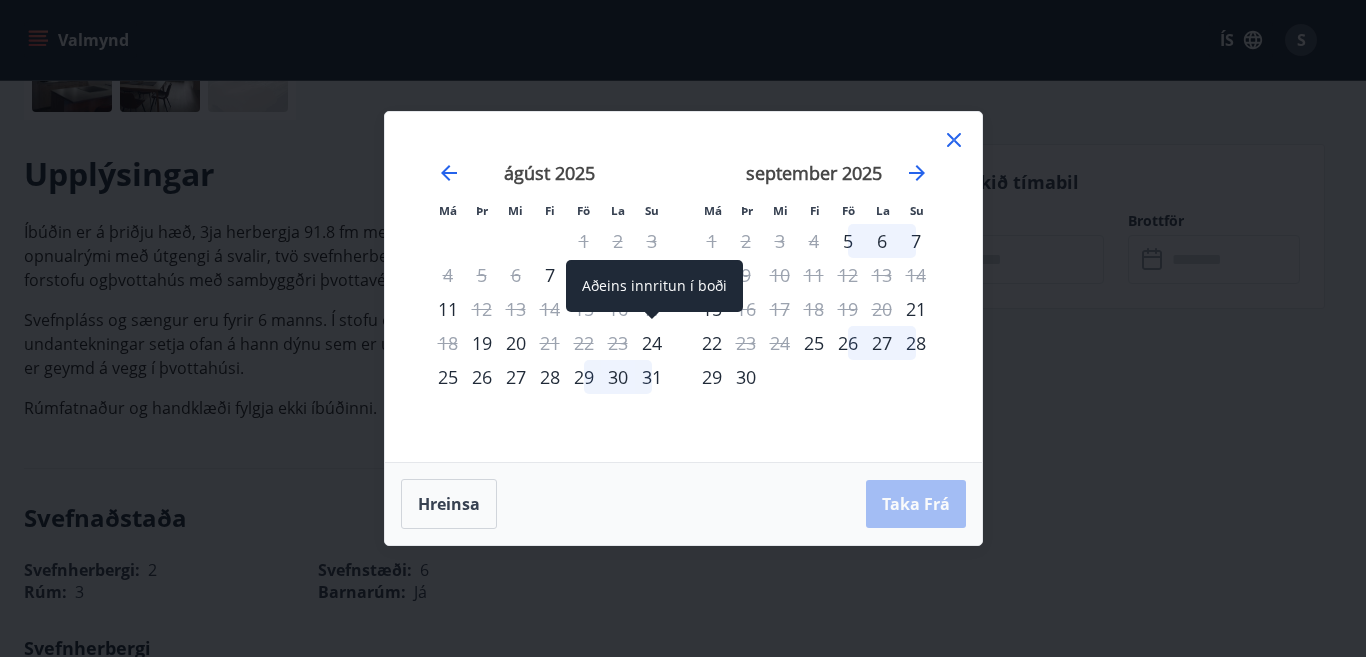 click on "24" at bounding box center (652, 343) 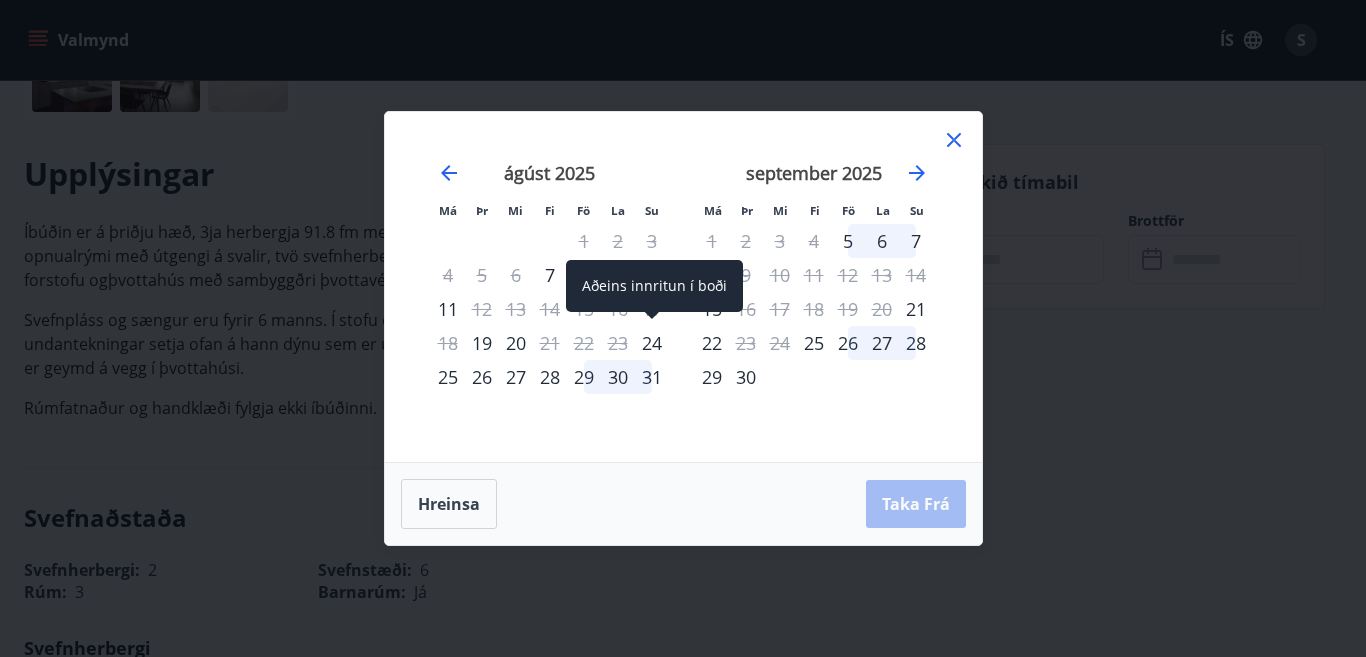 click on "24" at bounding box center [652, 343] 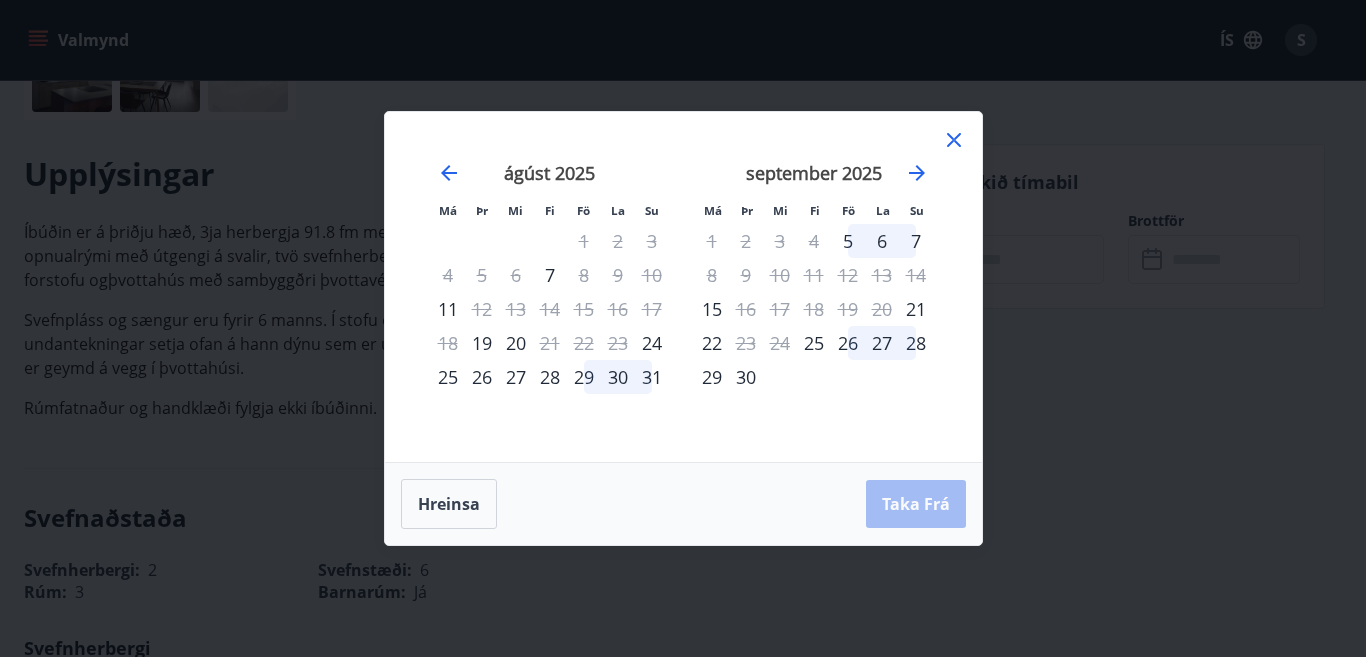 click on "Hreinsa Taka Frá" at bounding box center (683, 504) 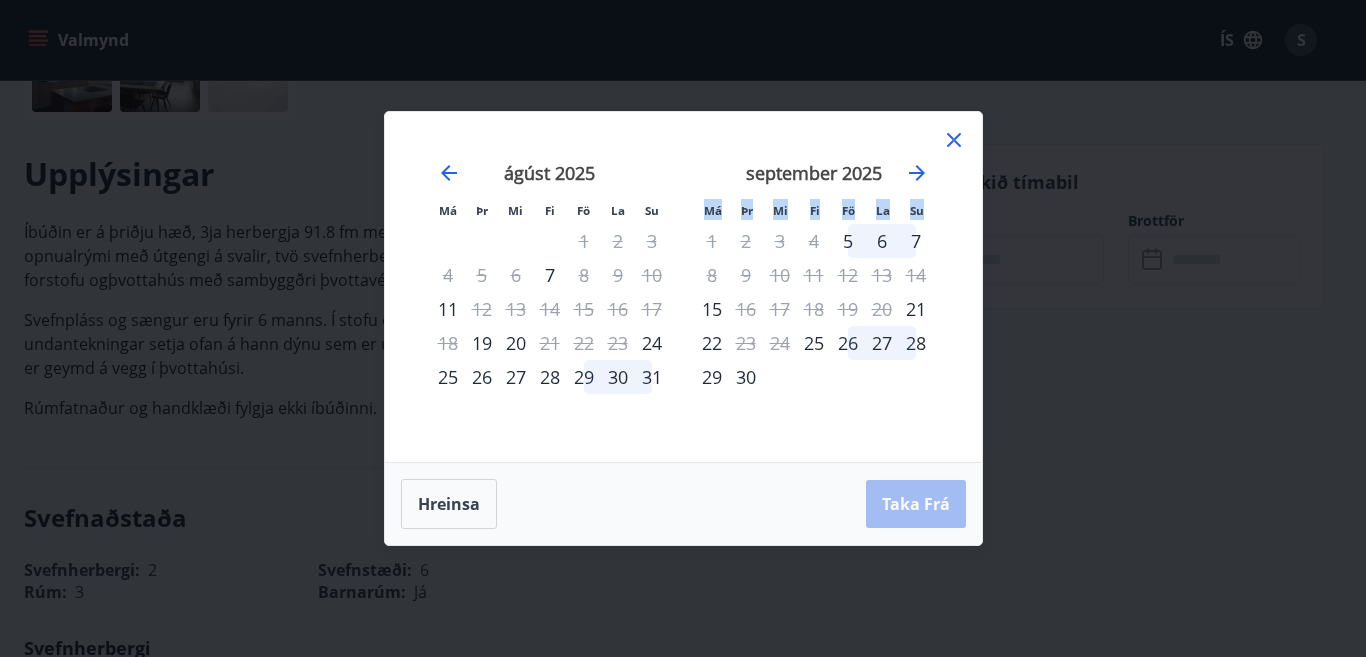 click on "Hreinsa Taka Frá" at bounding box center [683, 504] 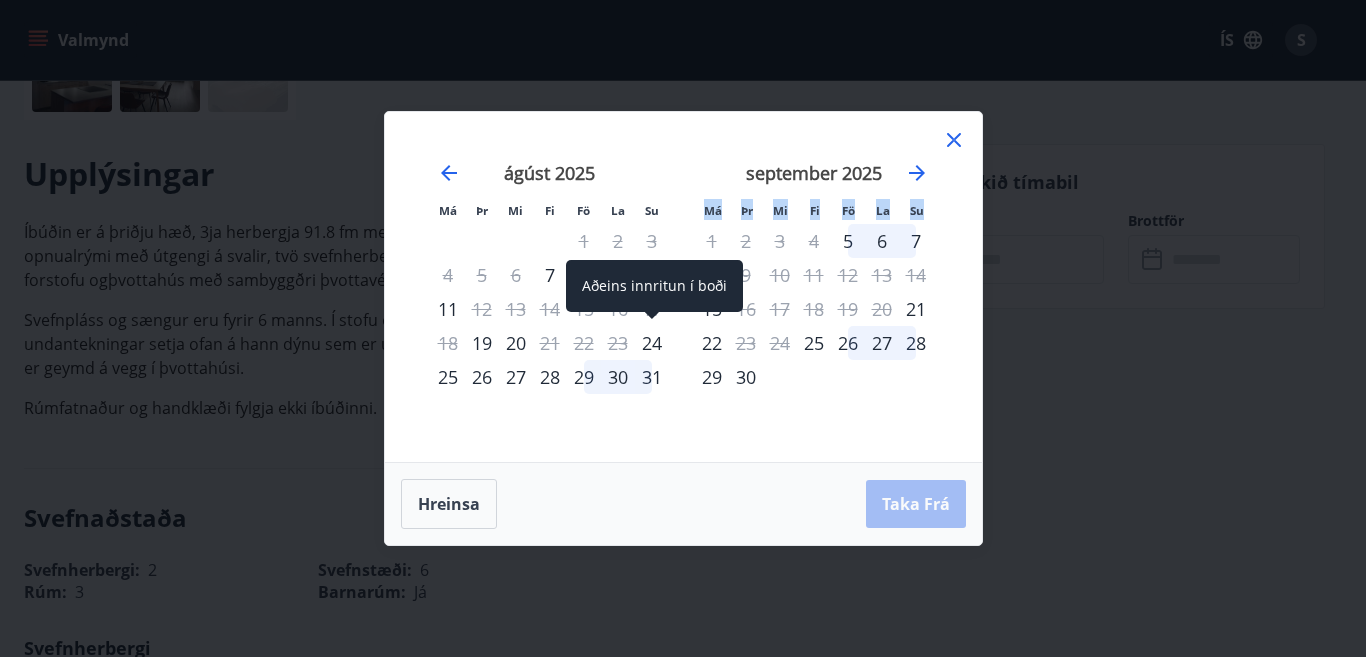click on "24" at bounding box center (652, 343) 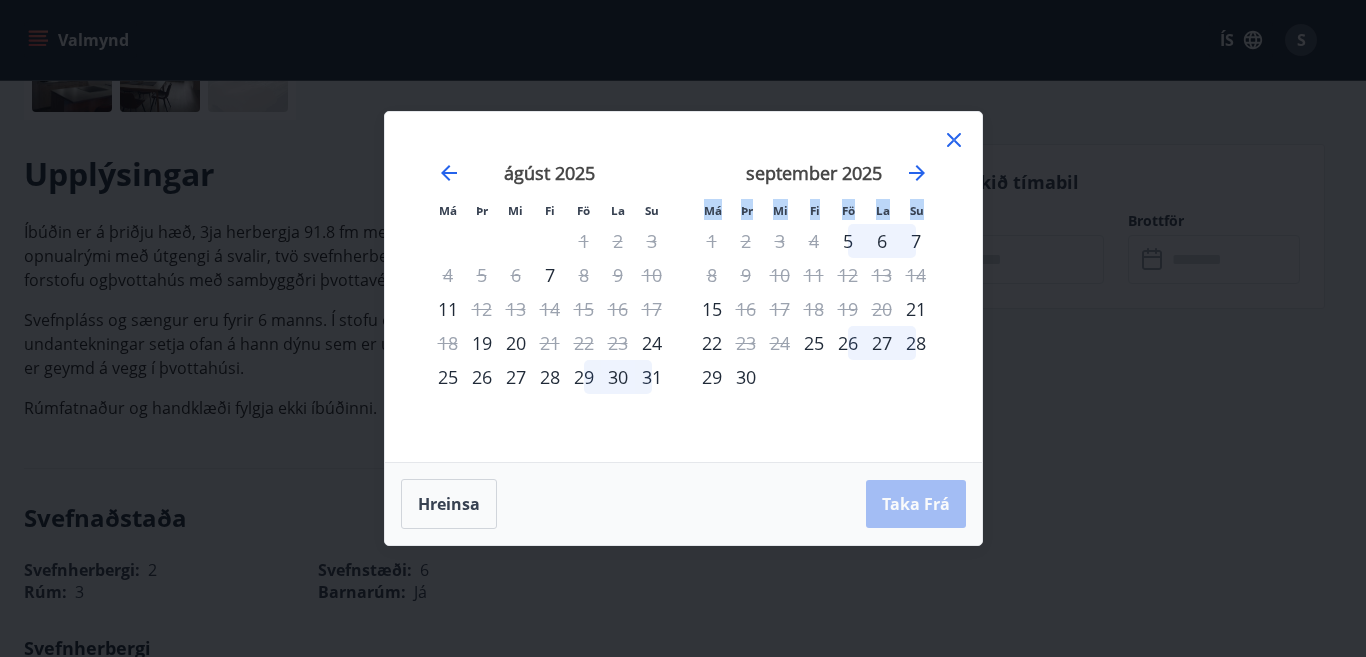drag, startPoint x: 591, startPoint y: 375, endPoint x: 643, endPoint y: 431, distance: 76.41989 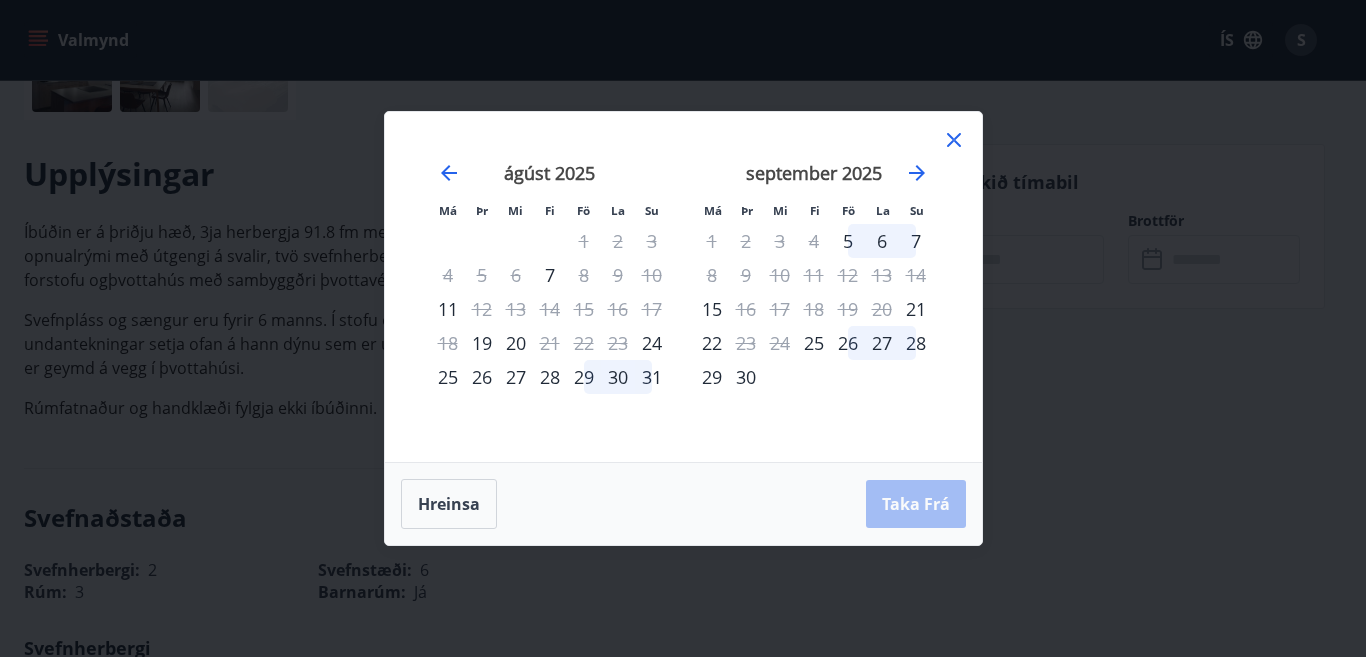 click on "Hreinsa Taka Frá" at bounding box center (683, 504) 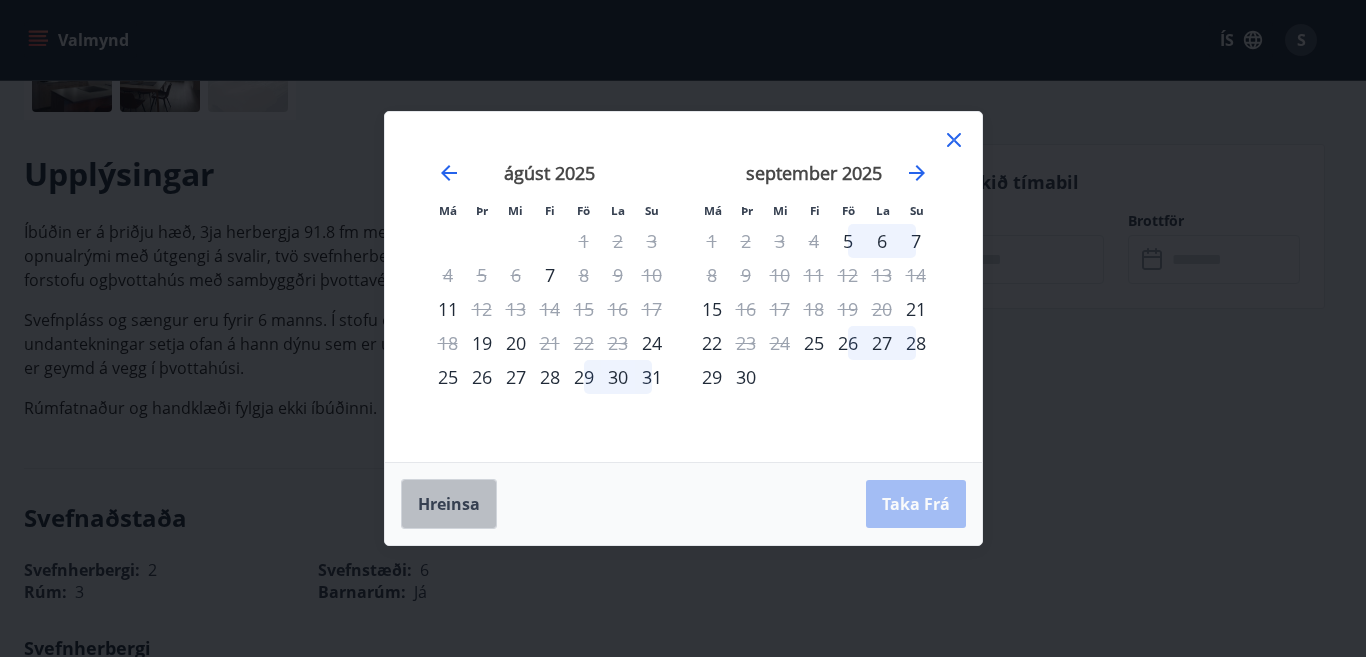 click on "Hreinsa" at bounding box center (449, 504) 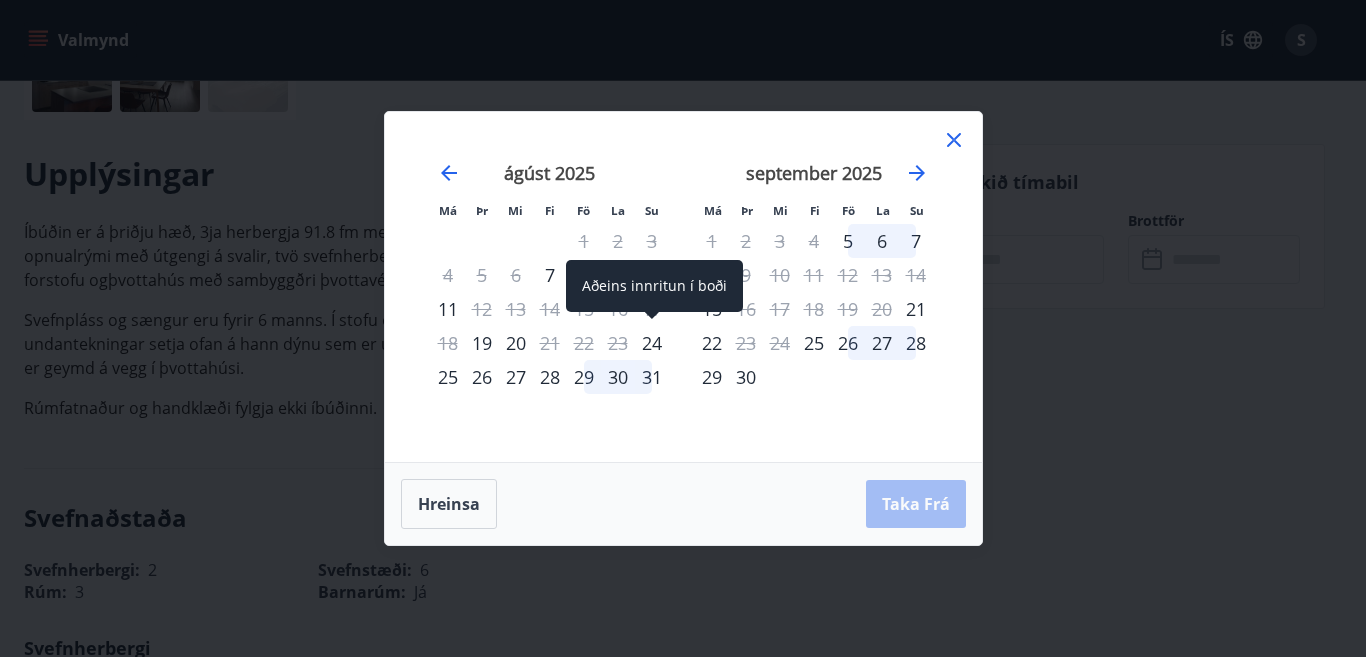 click on "24" at bounding box center [652, 343] 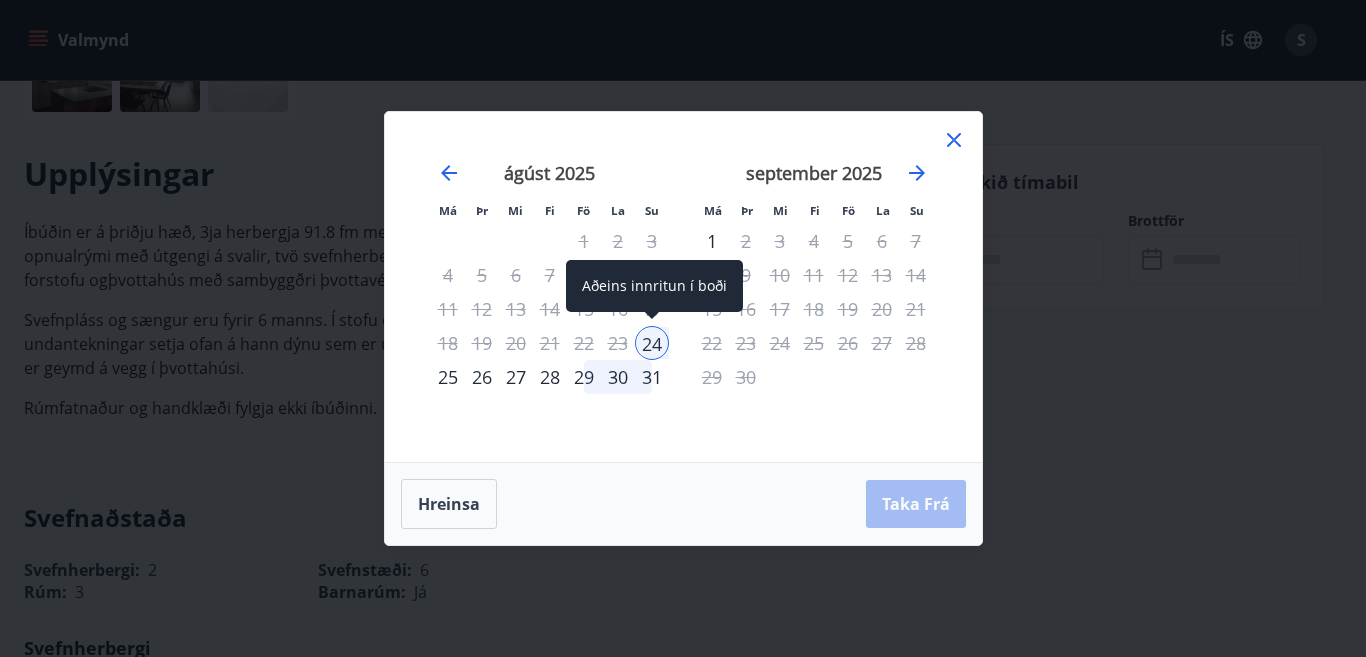 click on "24" at bounding box center [652, 343] 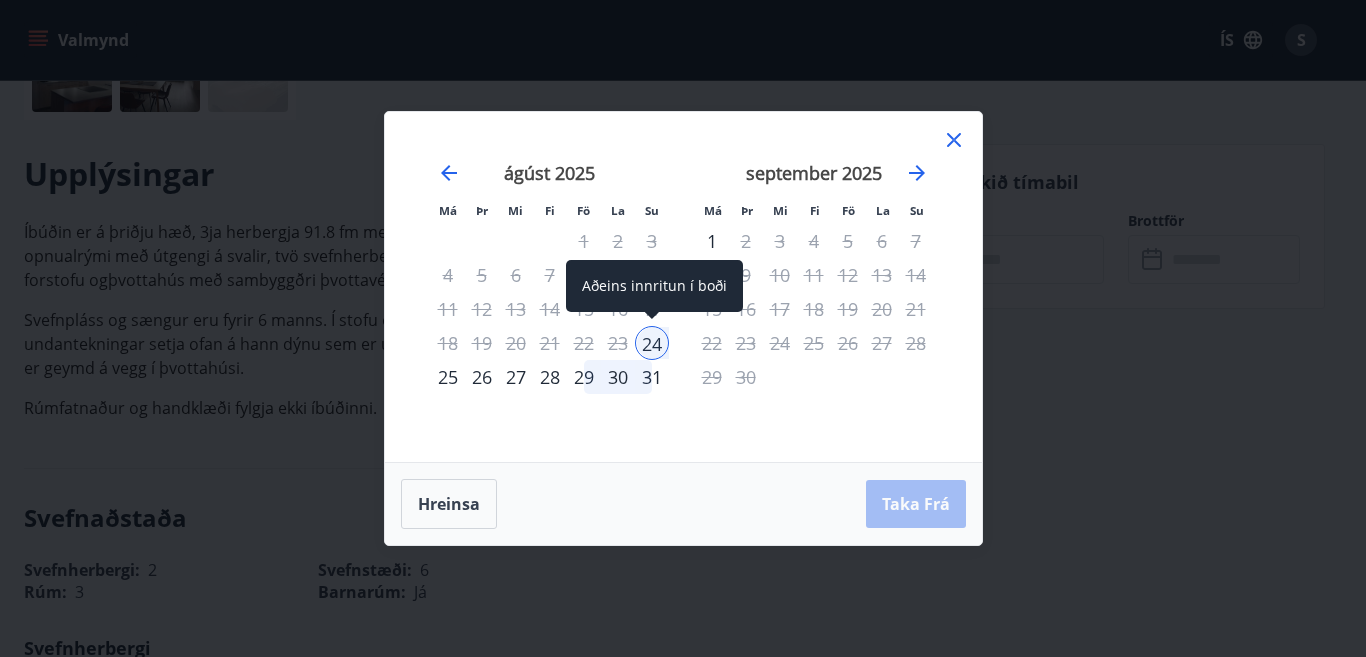 click on "24" at bounding box center [652, 343] 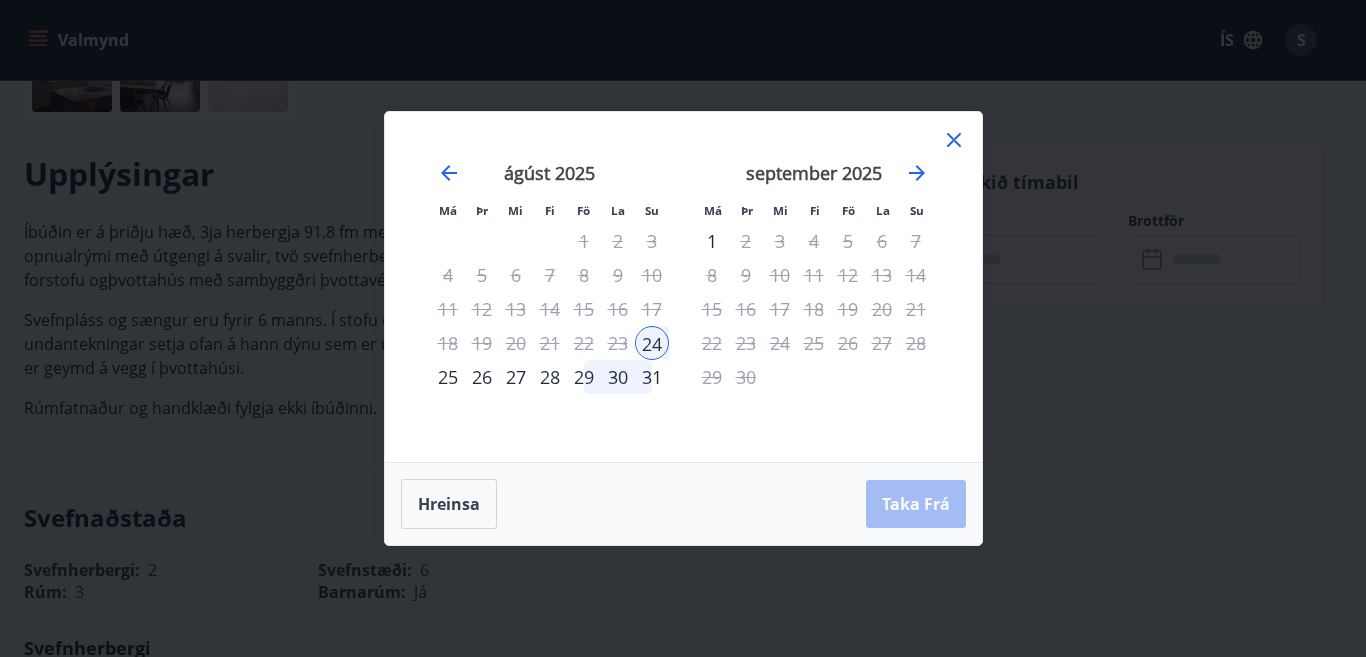 click on "30" at bounding box center (618, 377) 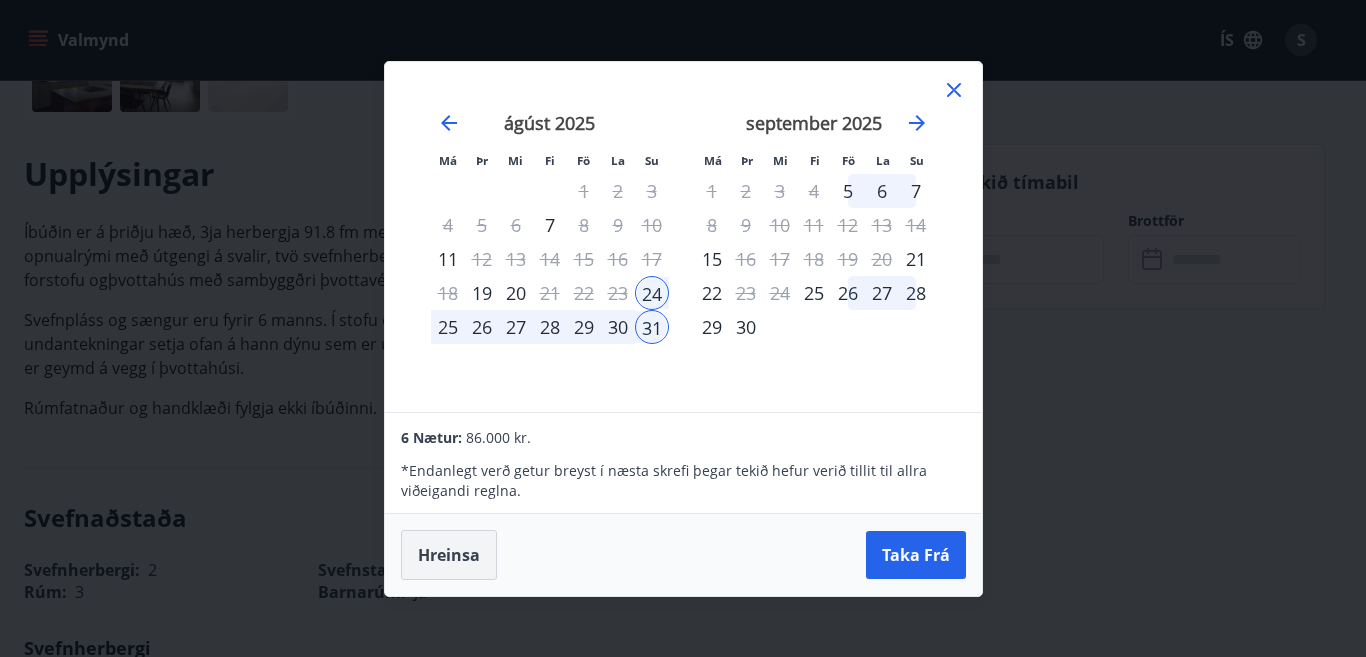 click on "Hreinsa" at bounding box center (449, 555) 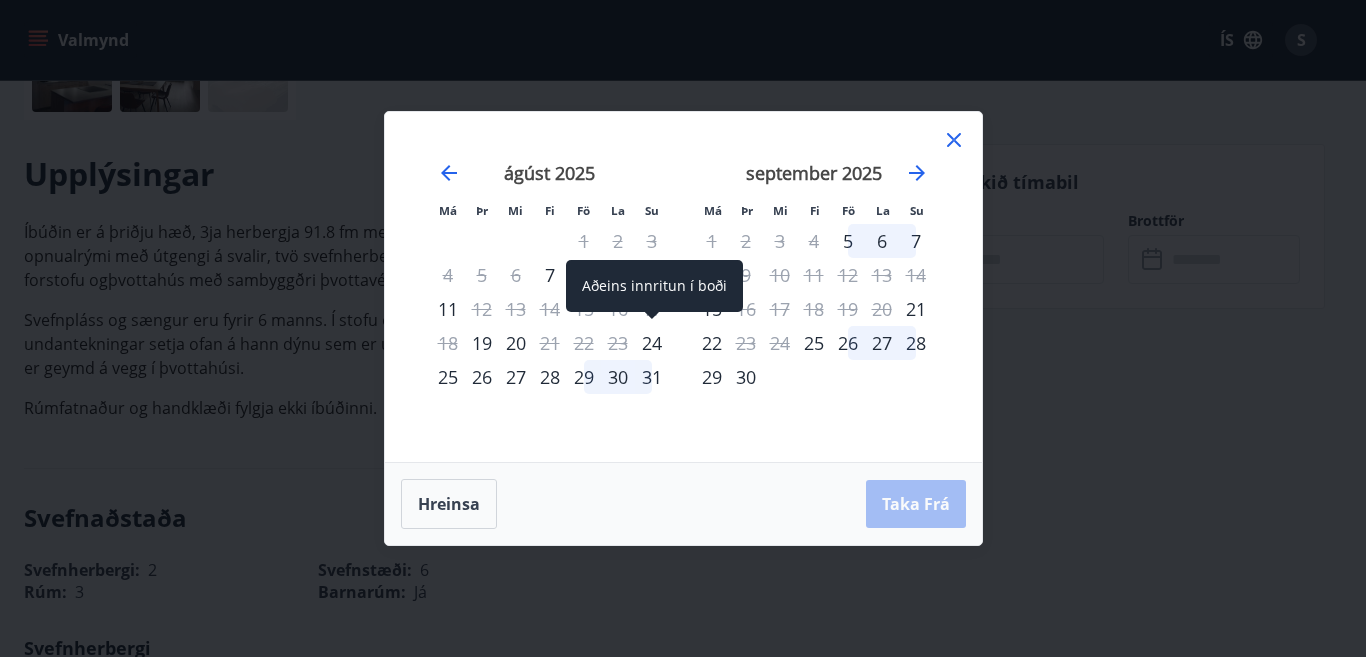 click on "24" at bounding box center (652, 343) 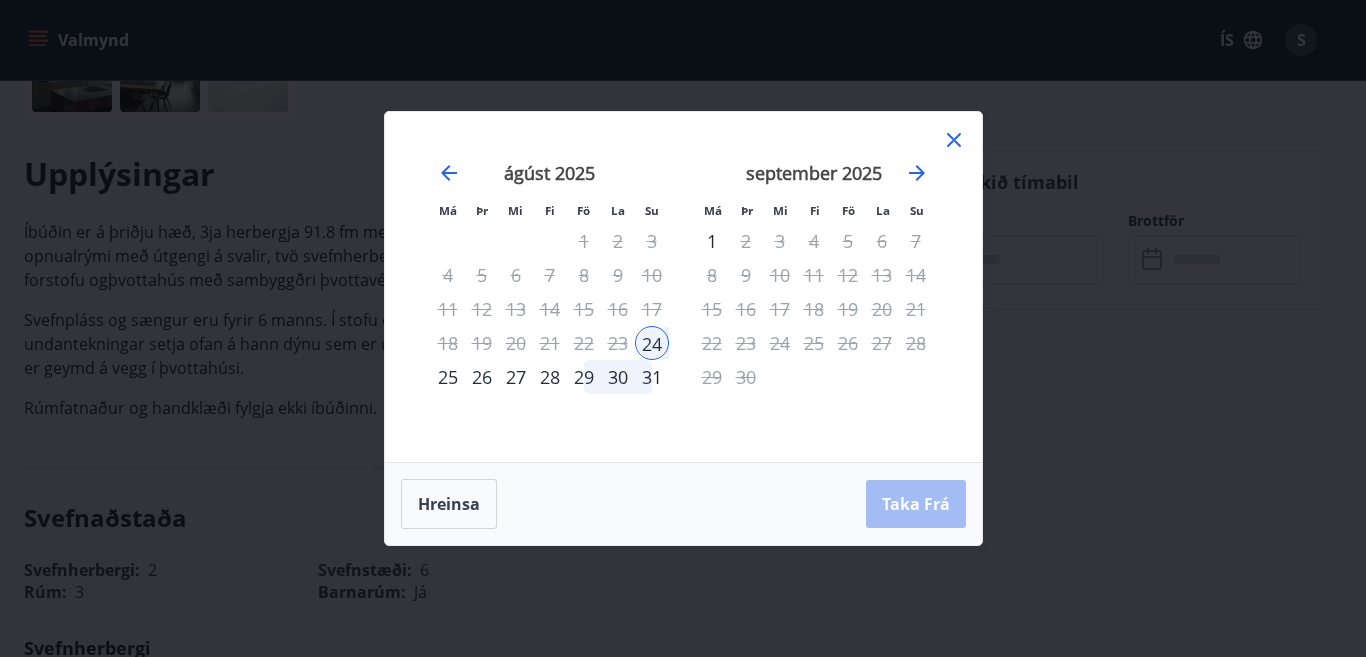 click on "29" at bounding box center [584, 377] 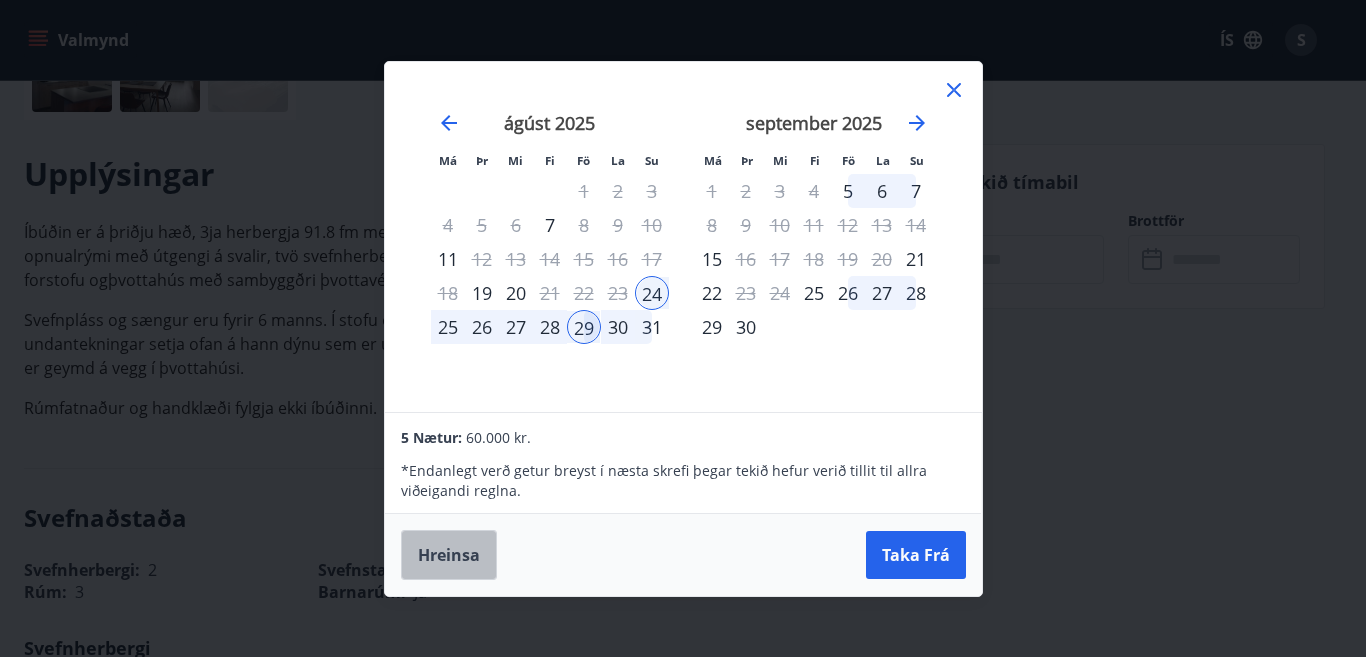 click on "Hreinsa" at bounding box center (449, 555) 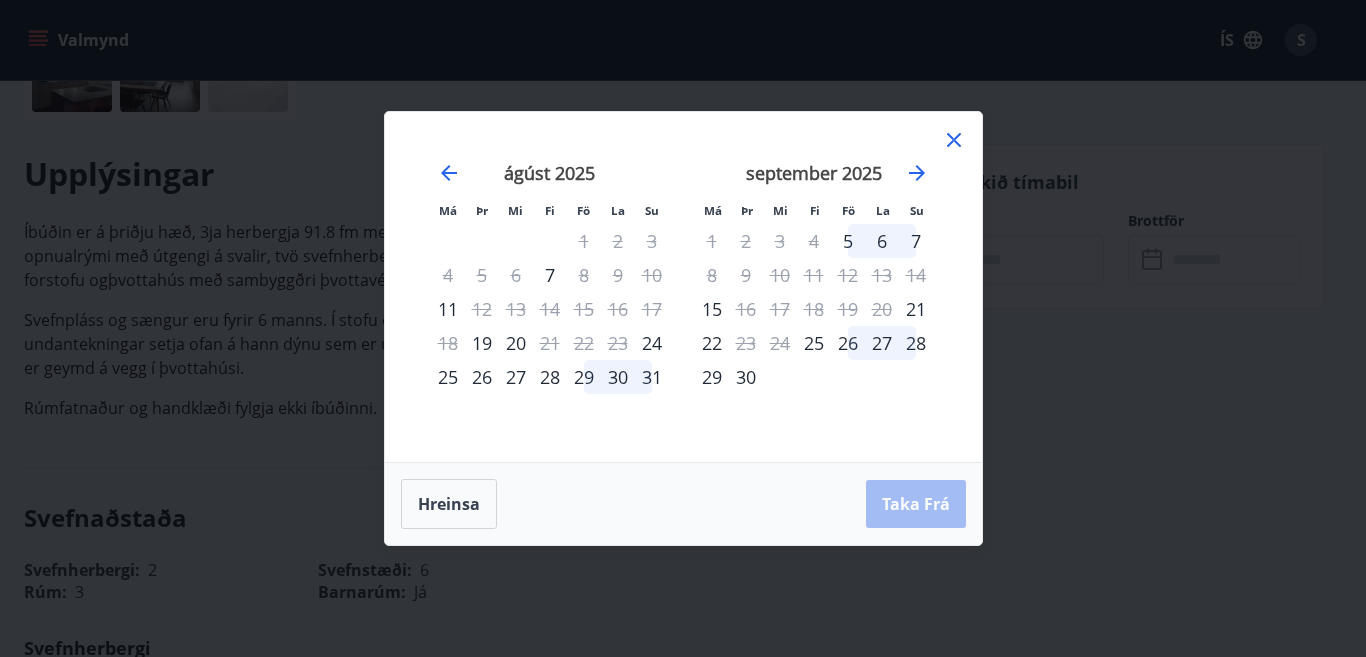 click 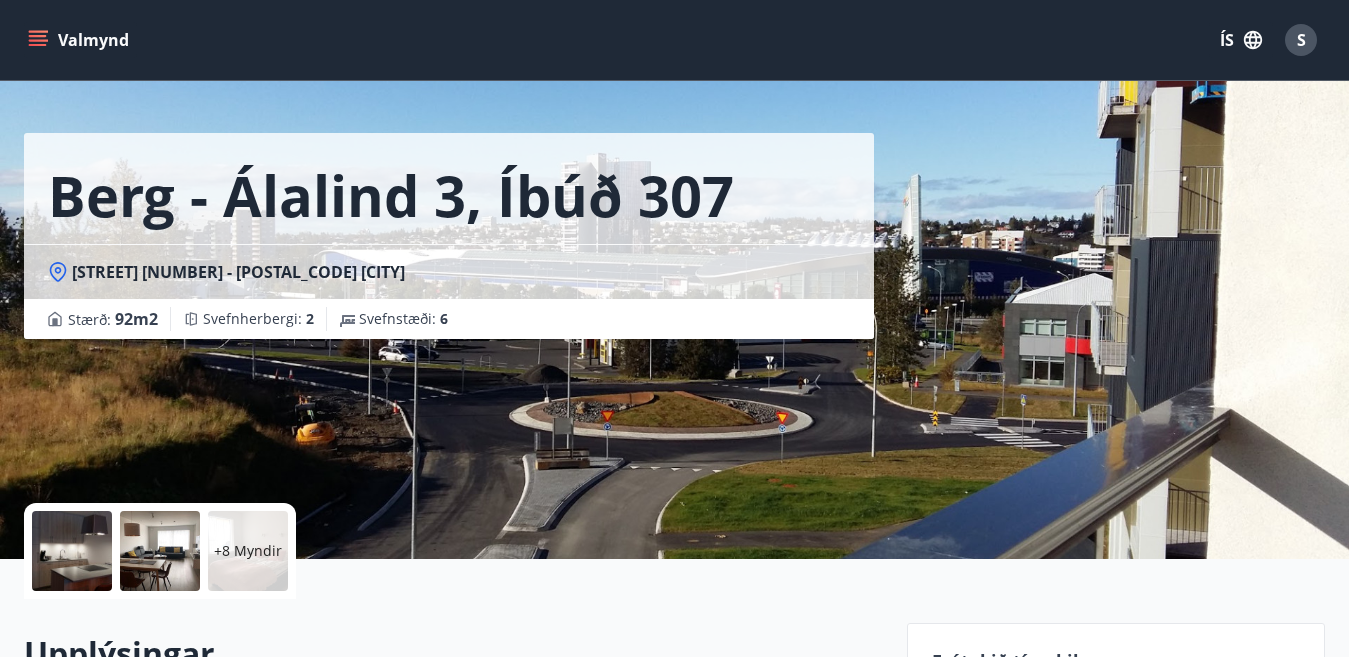 scroll, scrollTop: 0, scrollLeft: 0, axis: both 